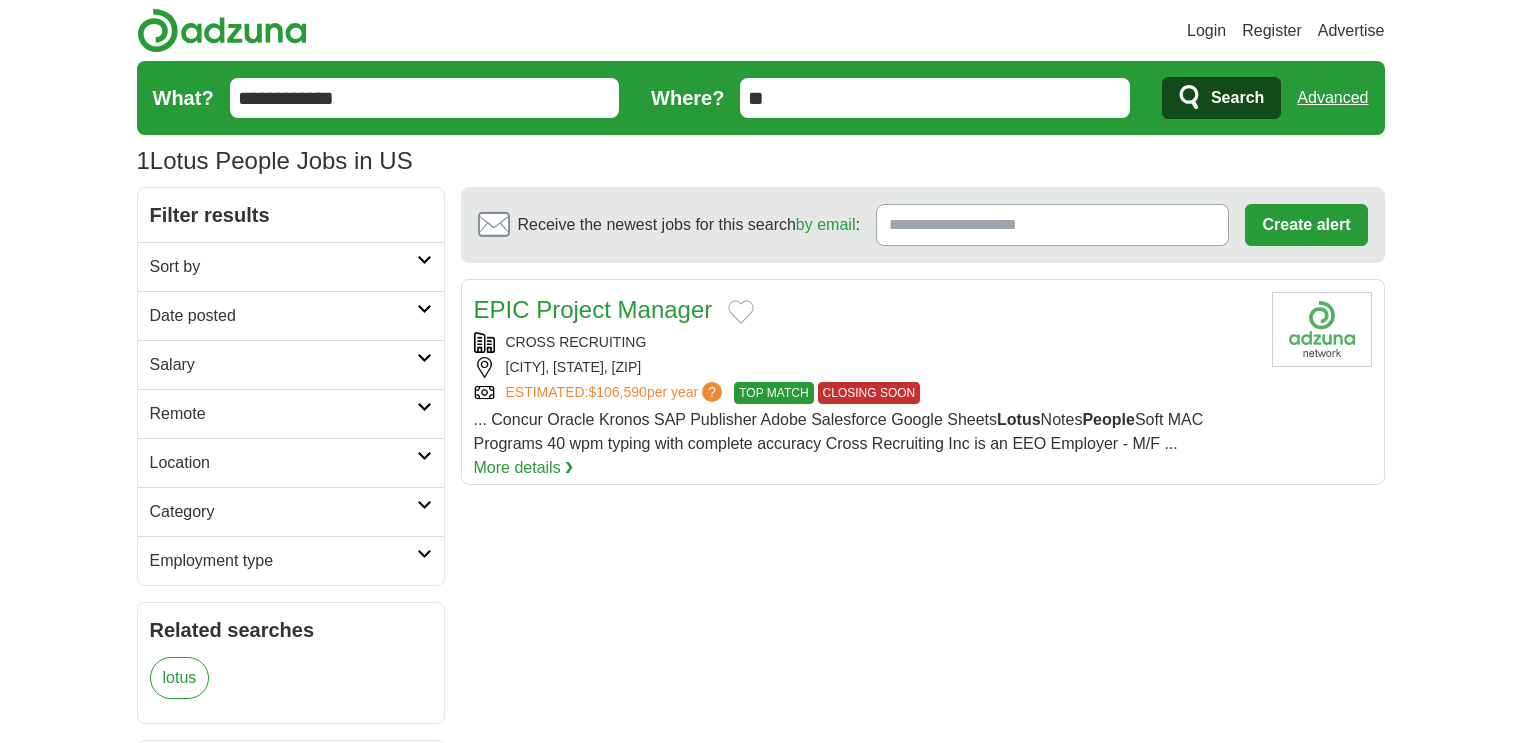 scroll, scrollTop: 0, scrollLeft: 0, axis: both 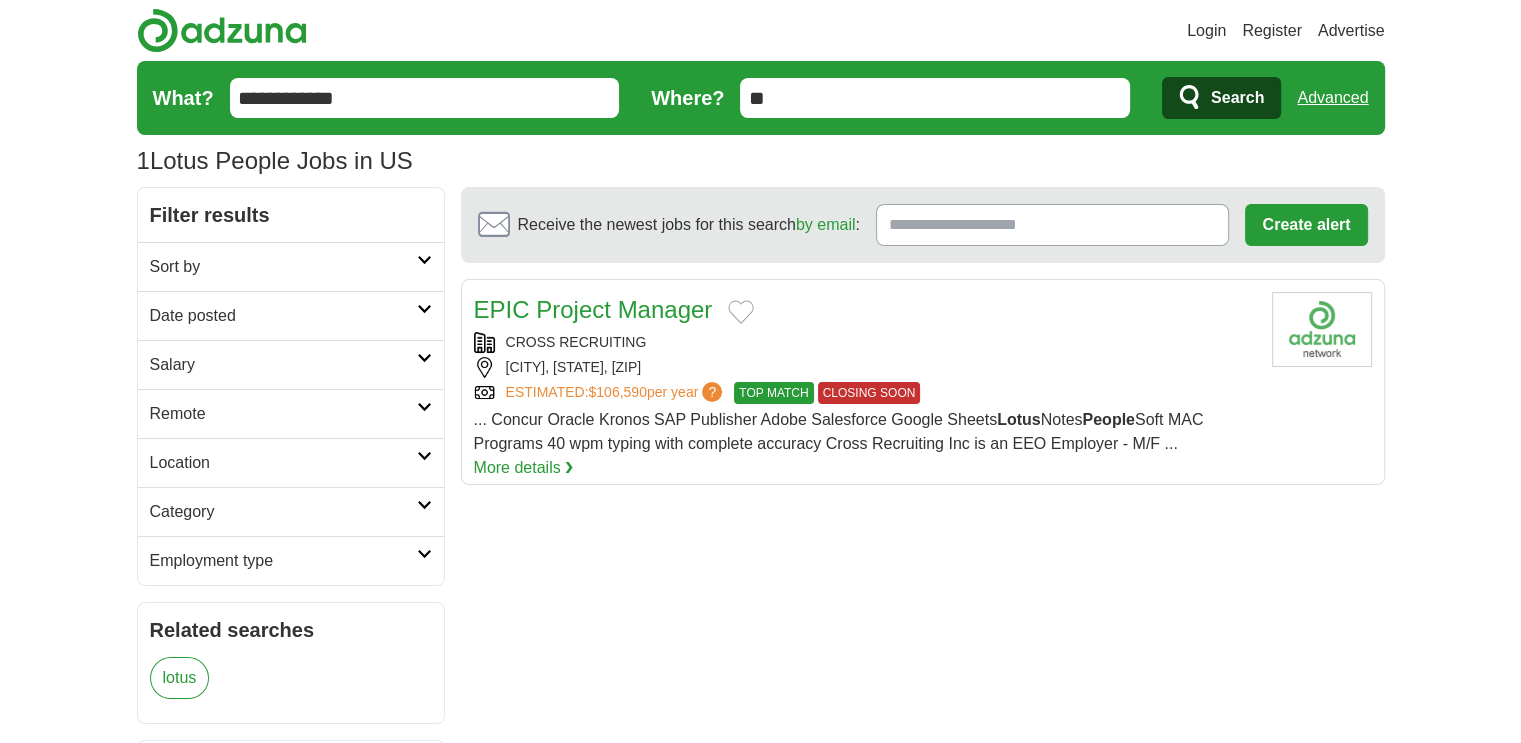 click on "**" at bounding box center [935, 98] 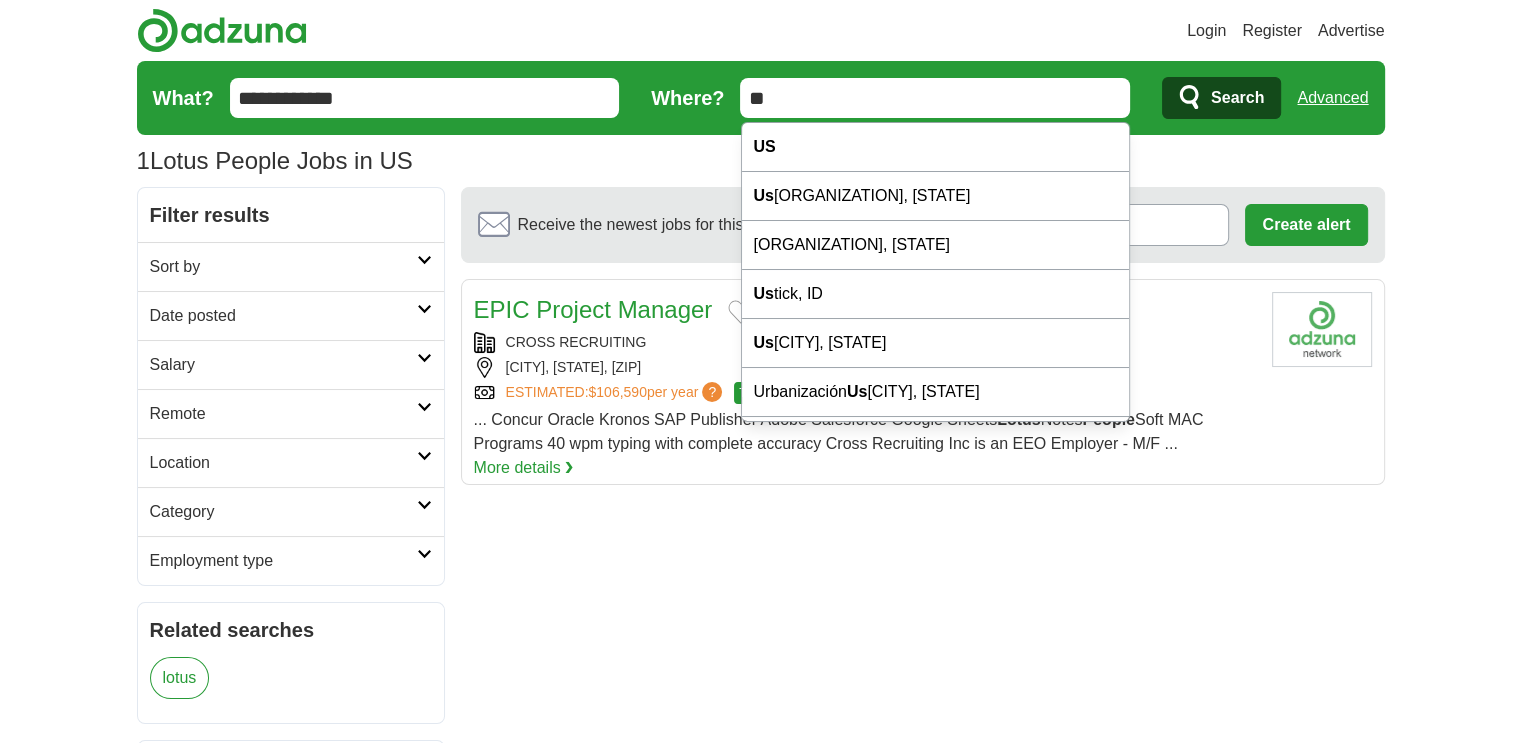 drag, startPoint x: 774, startPoint y: 99, endPoint x: 744, endPoint y: 98, distance: 30.016663 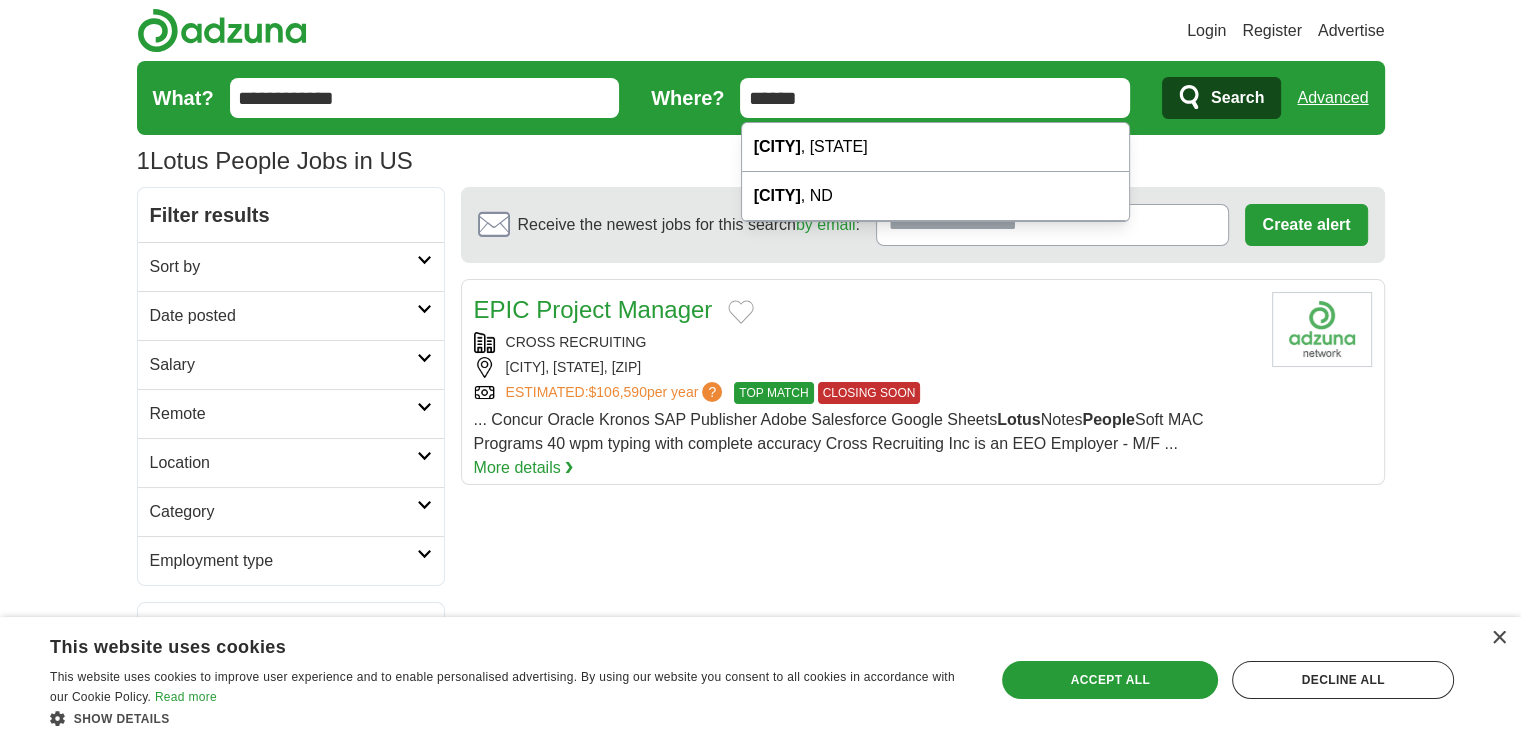 type on "******" 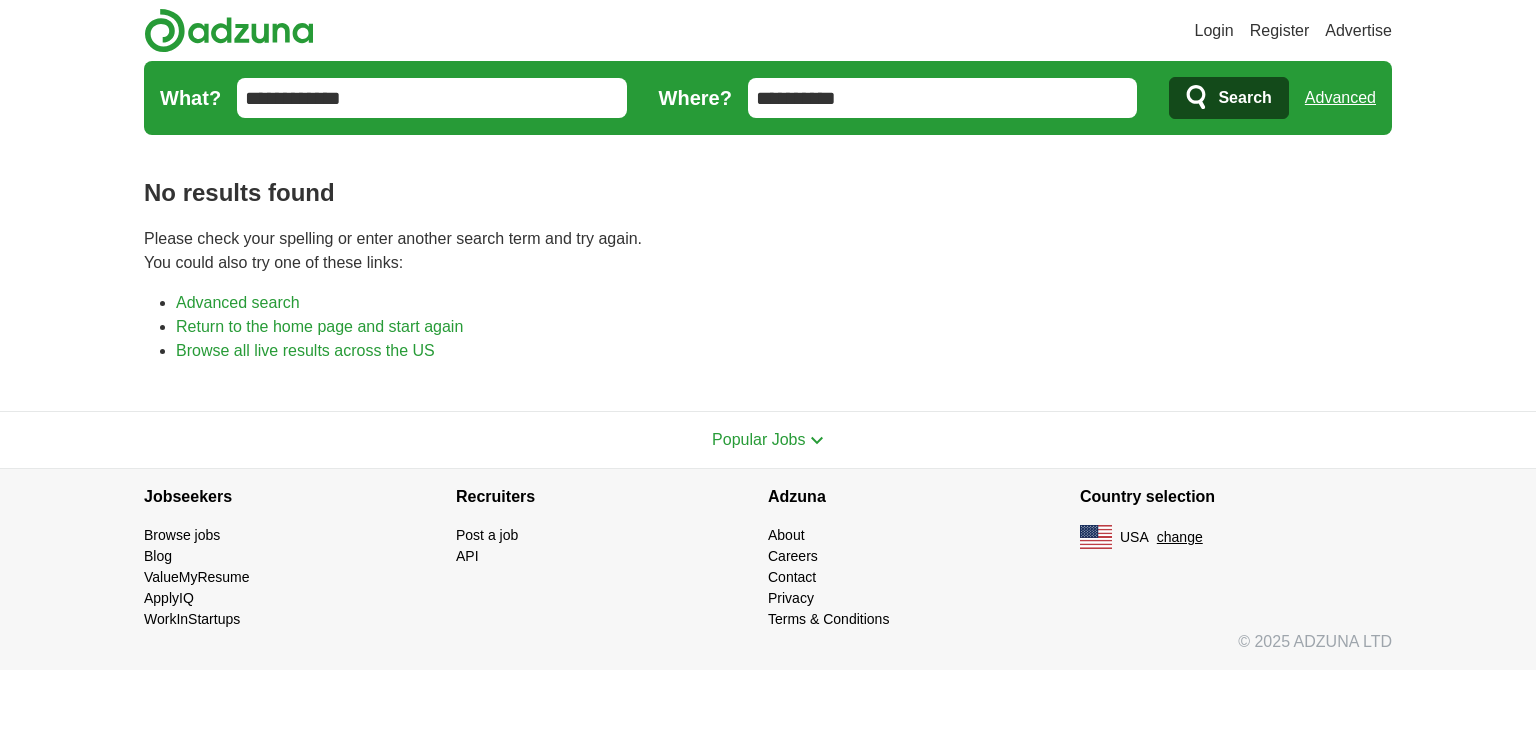 scroll, scrollTop: 0, scrollLeft: 0, axis: both 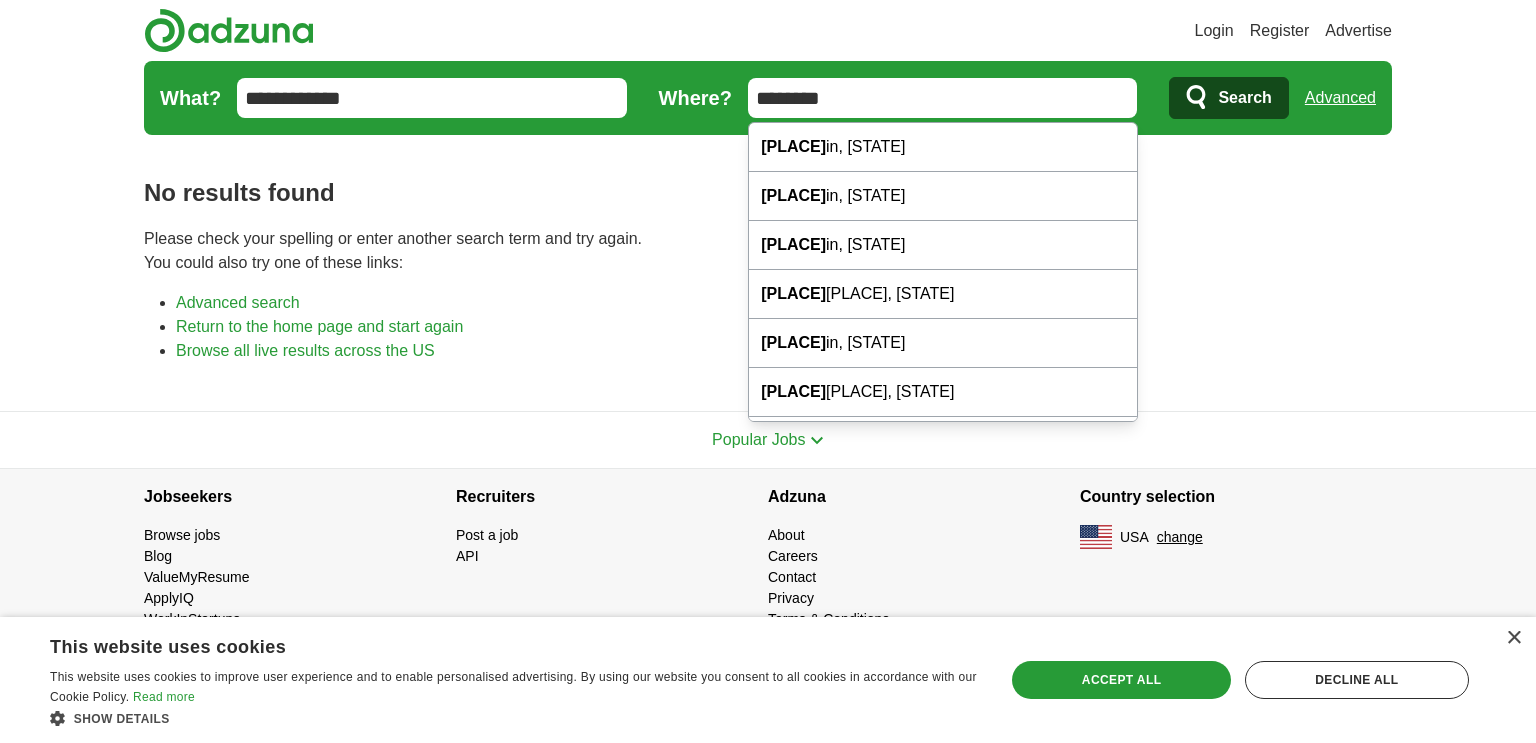 type on "*********" 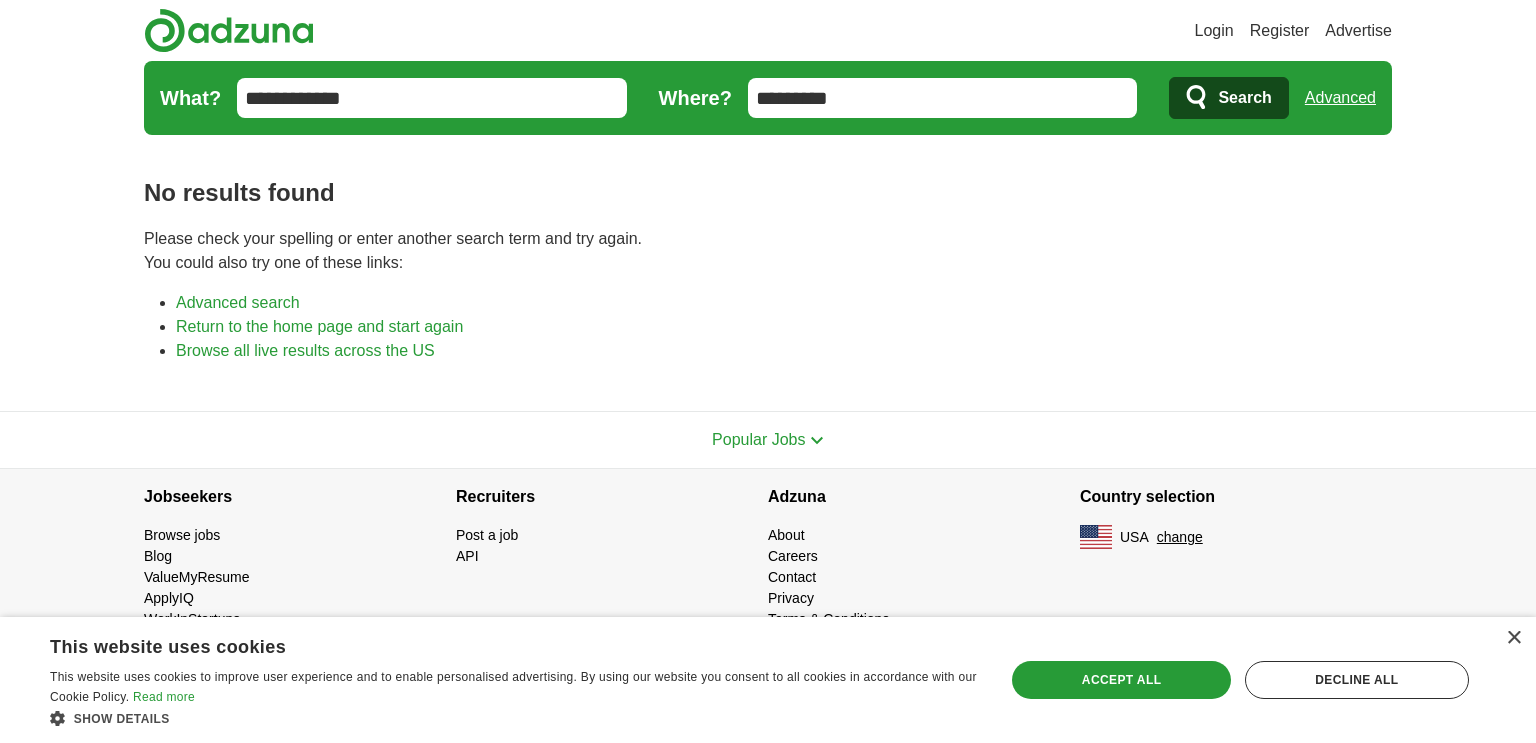 drag, startPoint x: 791, startPoint y: 95, endPoint x: 708, endPoint y: 98, distance: 83.0542 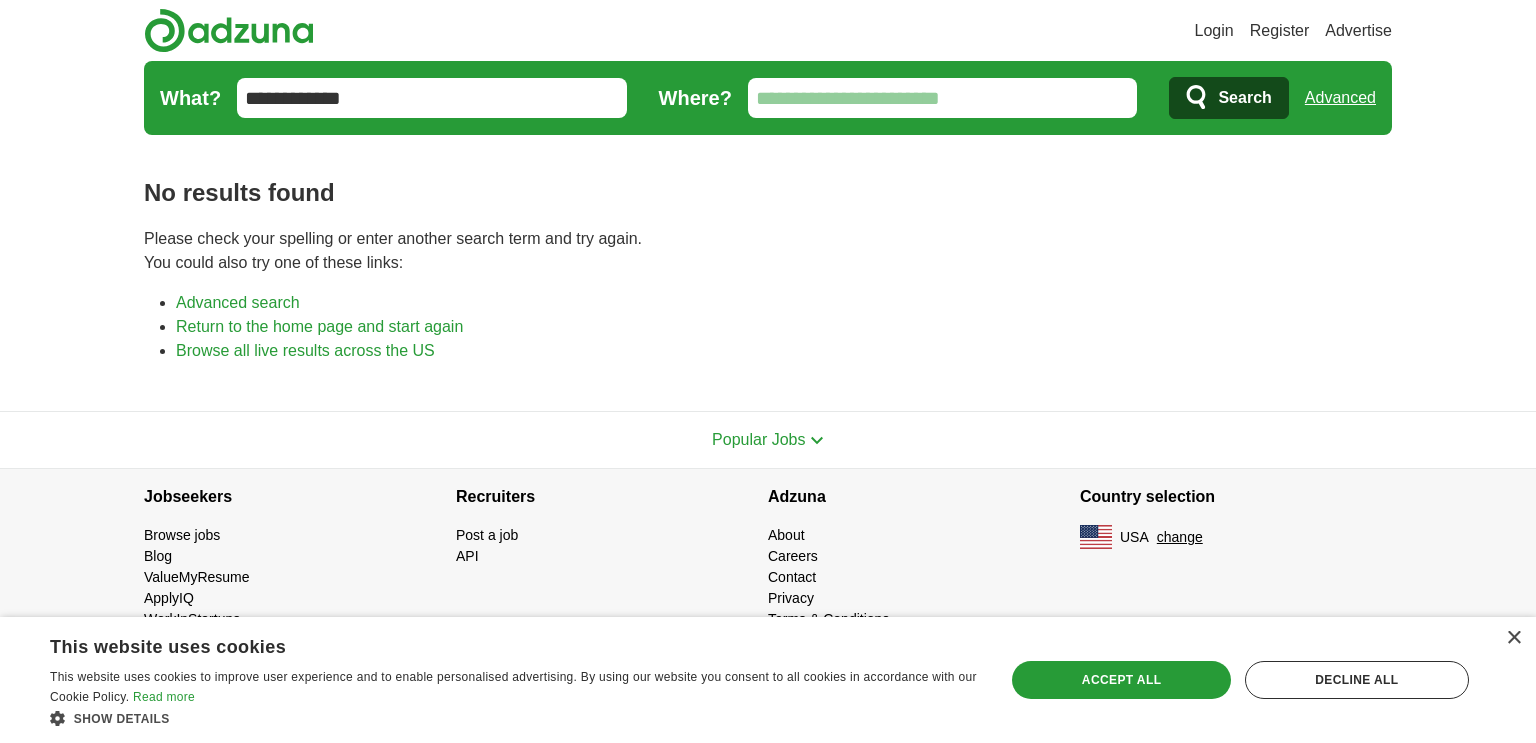type 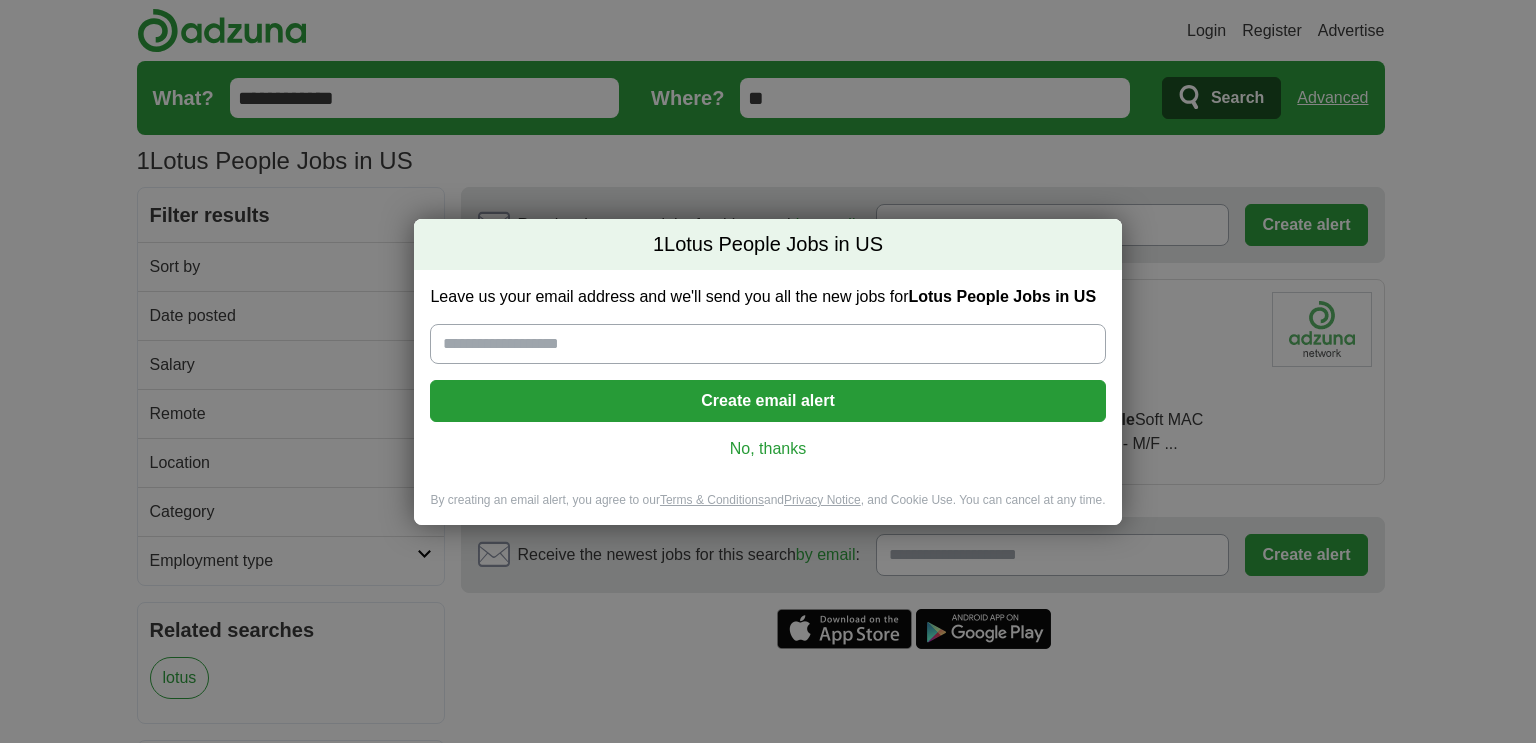 scroll, scrollTop: 0, scrollLeft: 0, axis: both 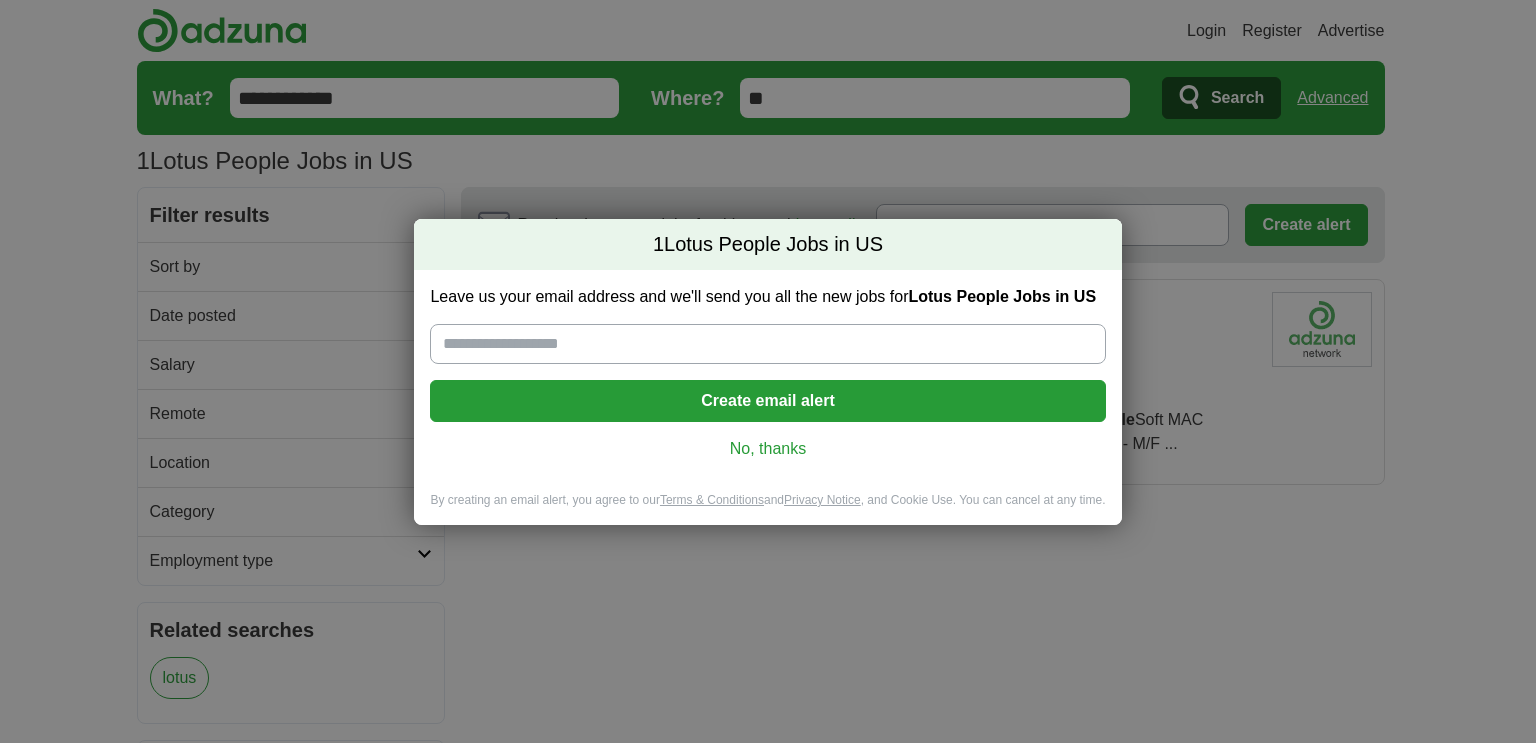 click on "No, thanks" at bounding box center [767, 449] 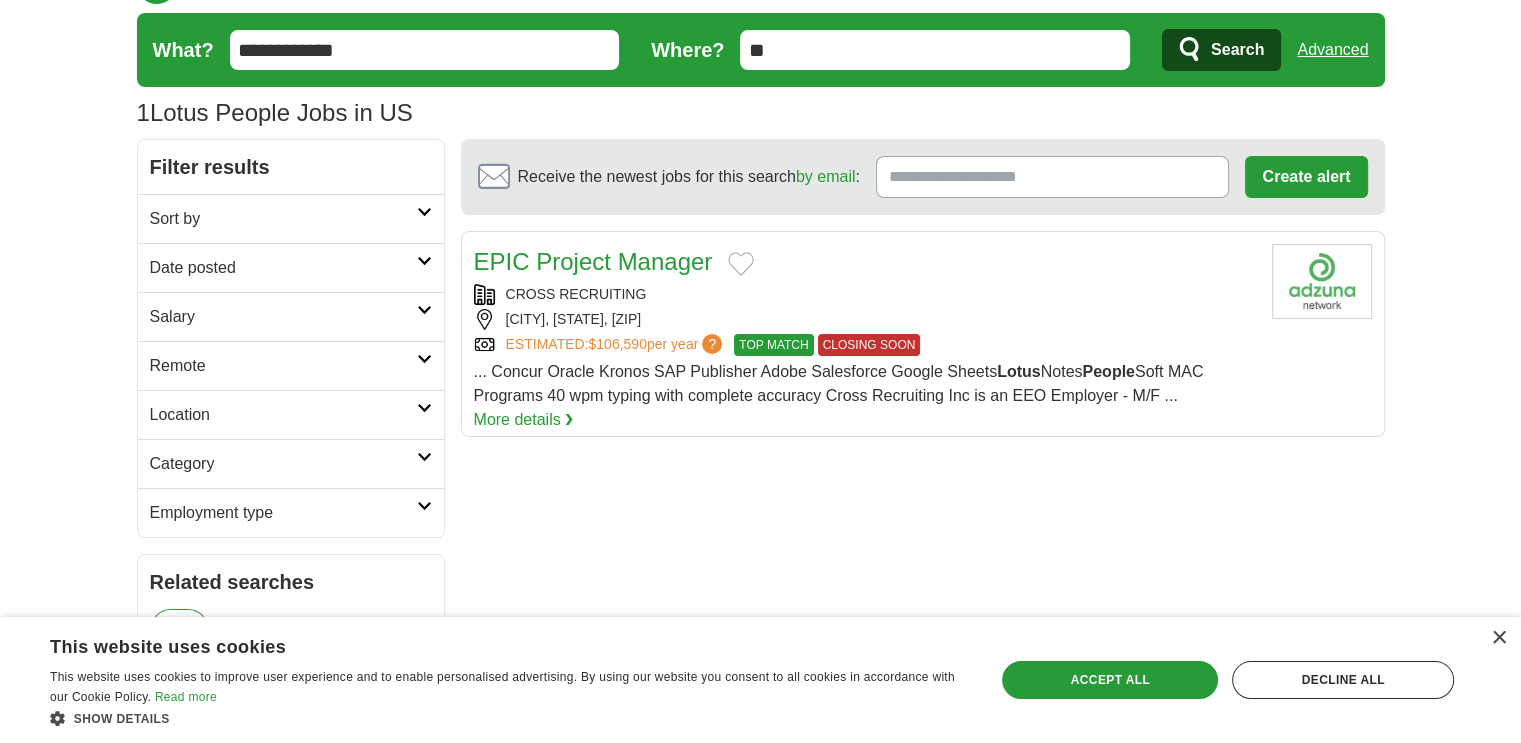 scroll, scrollTop: 0, scrollLeft: 0, axis: both 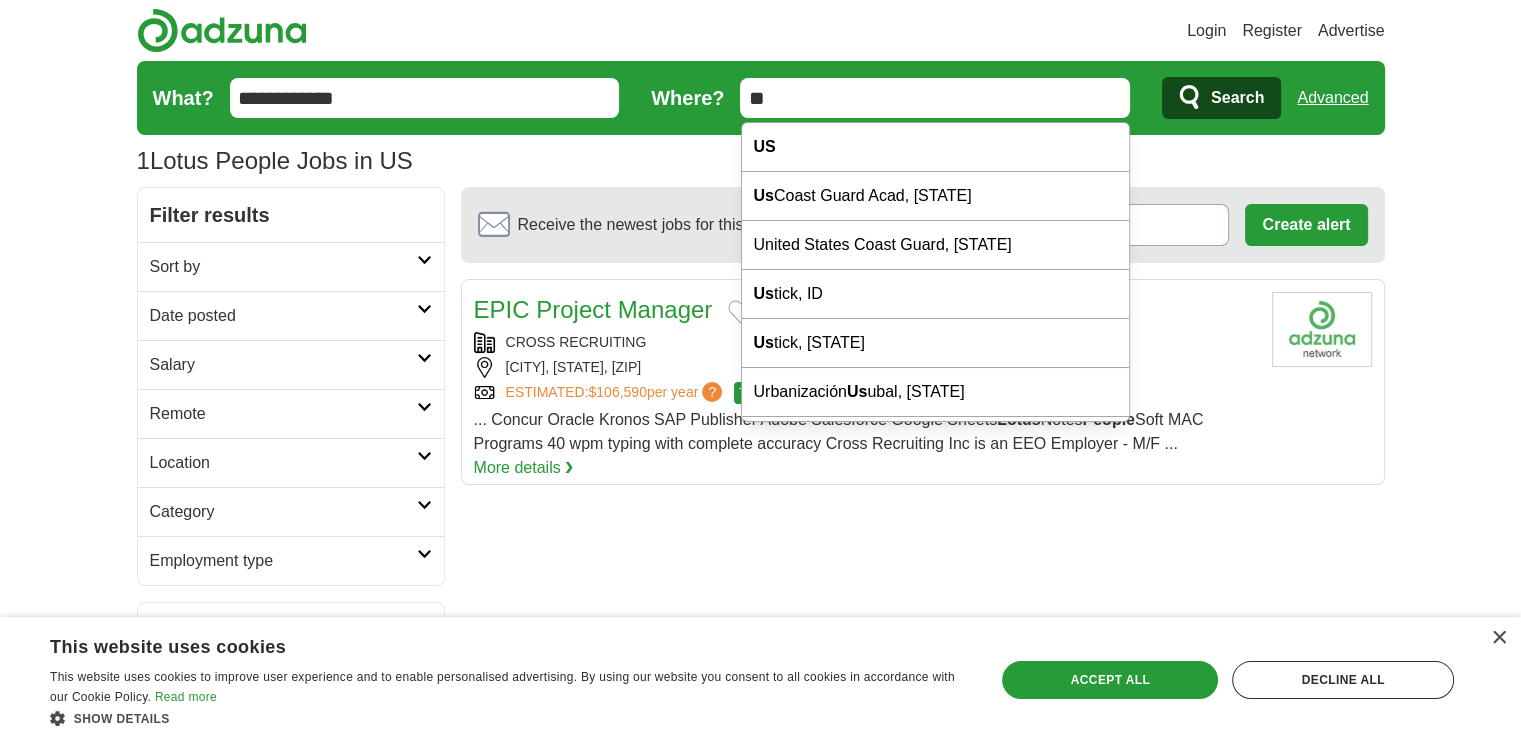 drag, startPoint x: 840, startPoint y: 113, endPoint x: 555, endPoint y: 28, distance: 297.40546 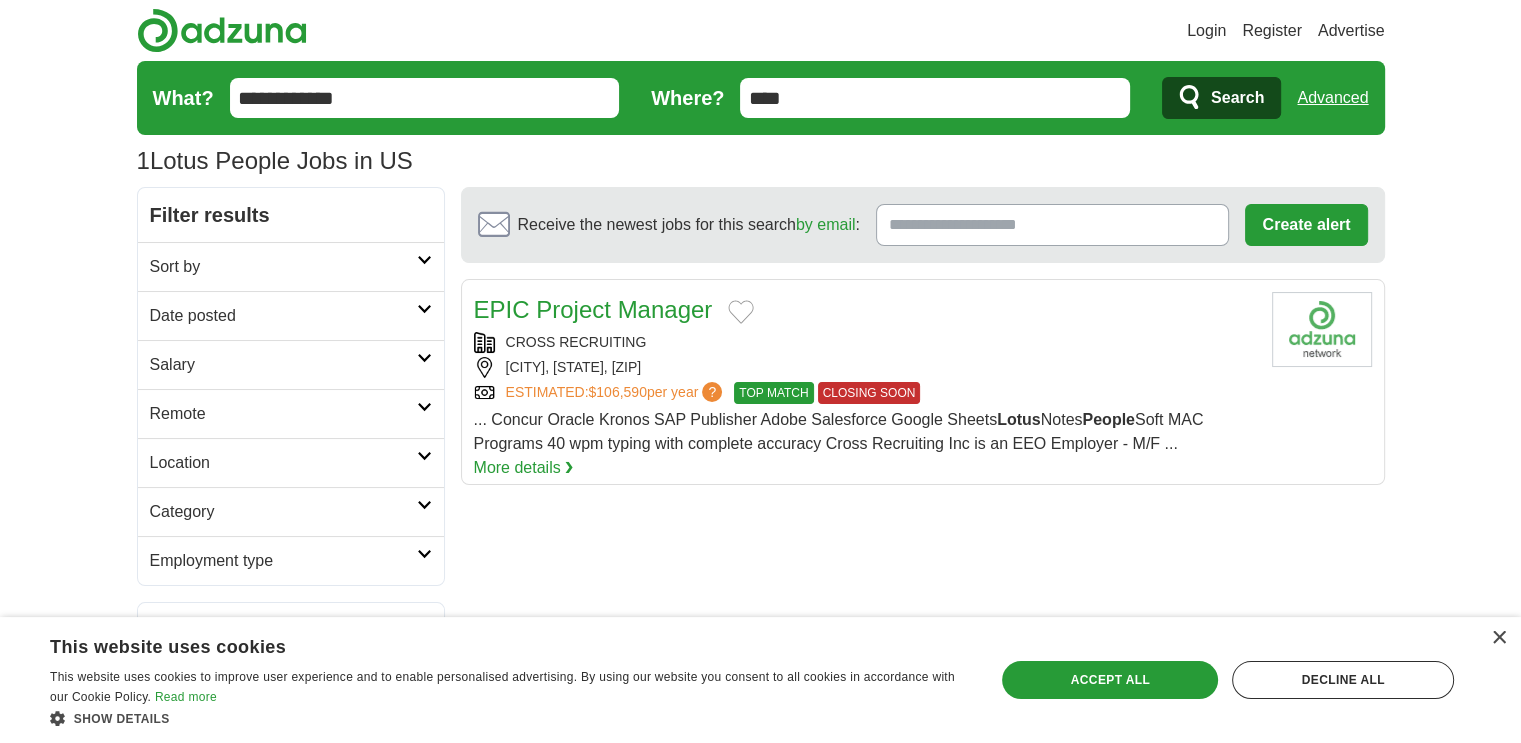 type on "****" 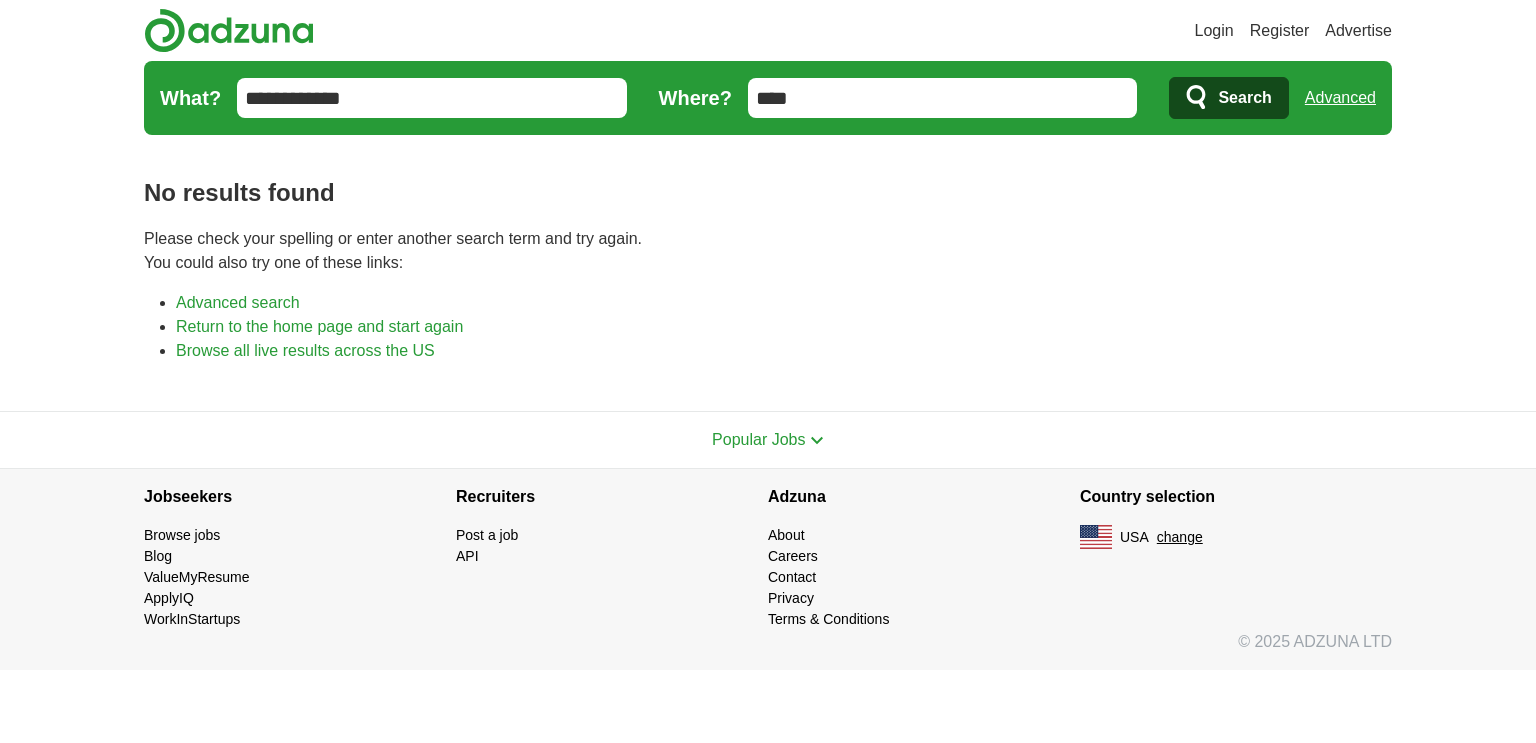 scroll, scrollTop: 0, scrollLeft: 0, axis: both 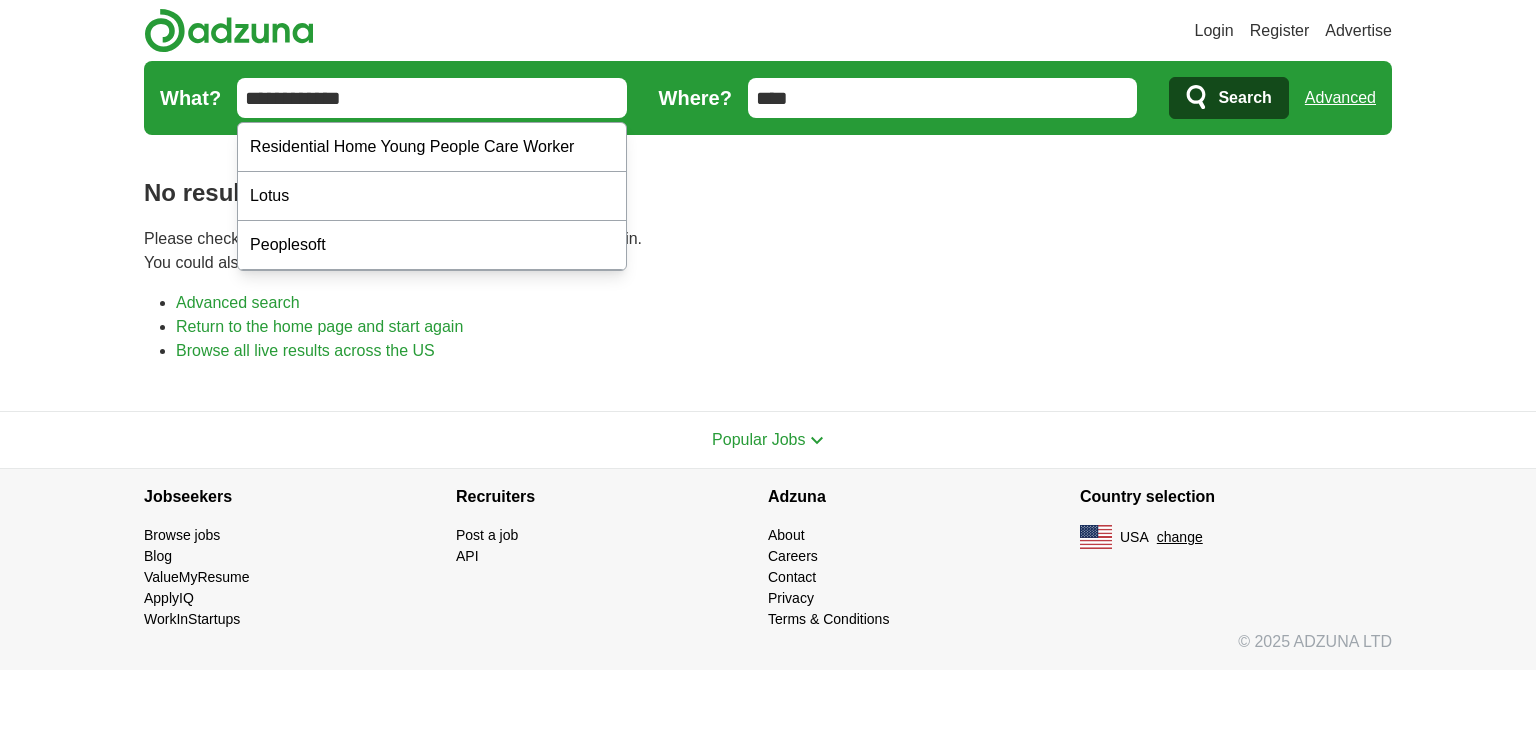 drag, startPoint x: 396, startPoint y: 96, endPoint x: 156, endPoint y: 100, distance: 240.03333 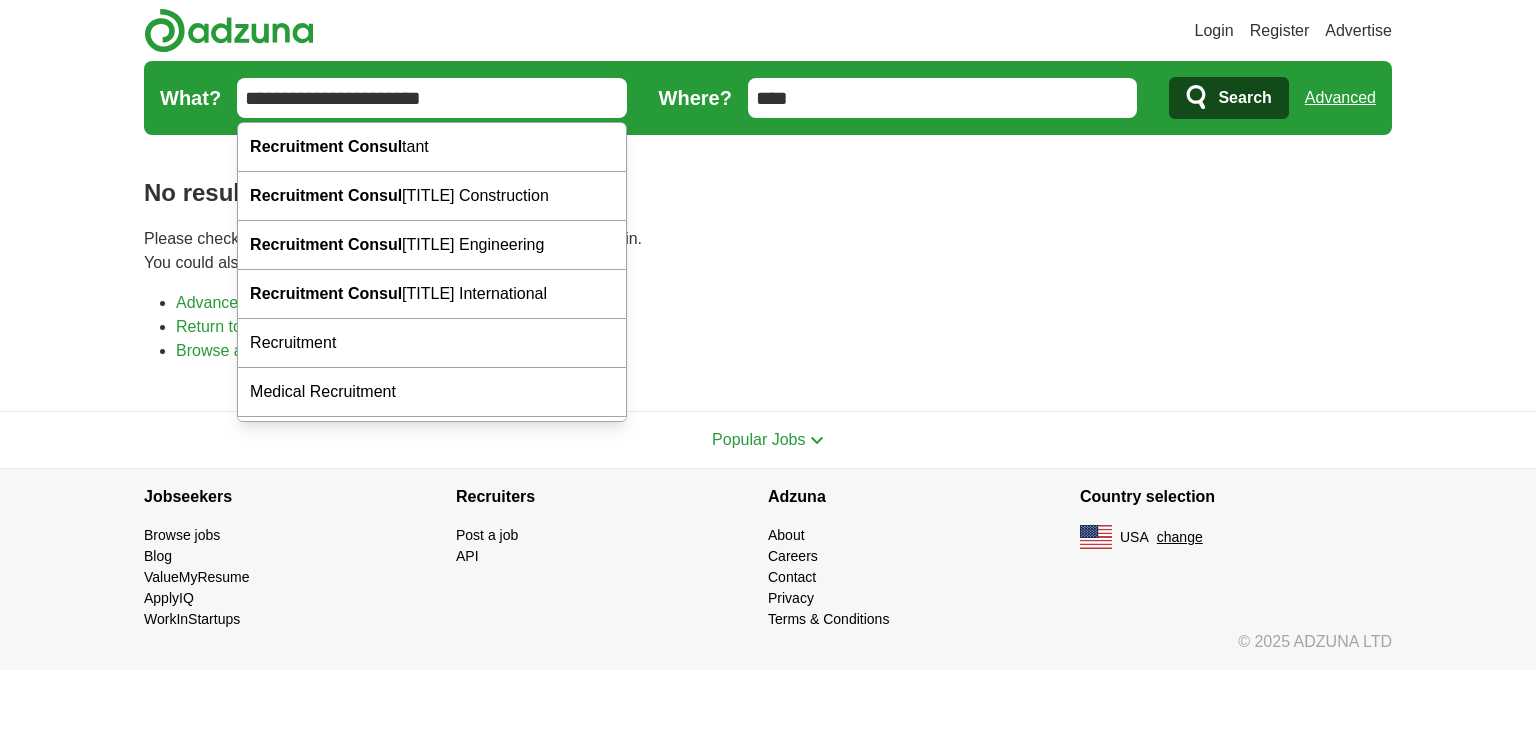 type on "**********" 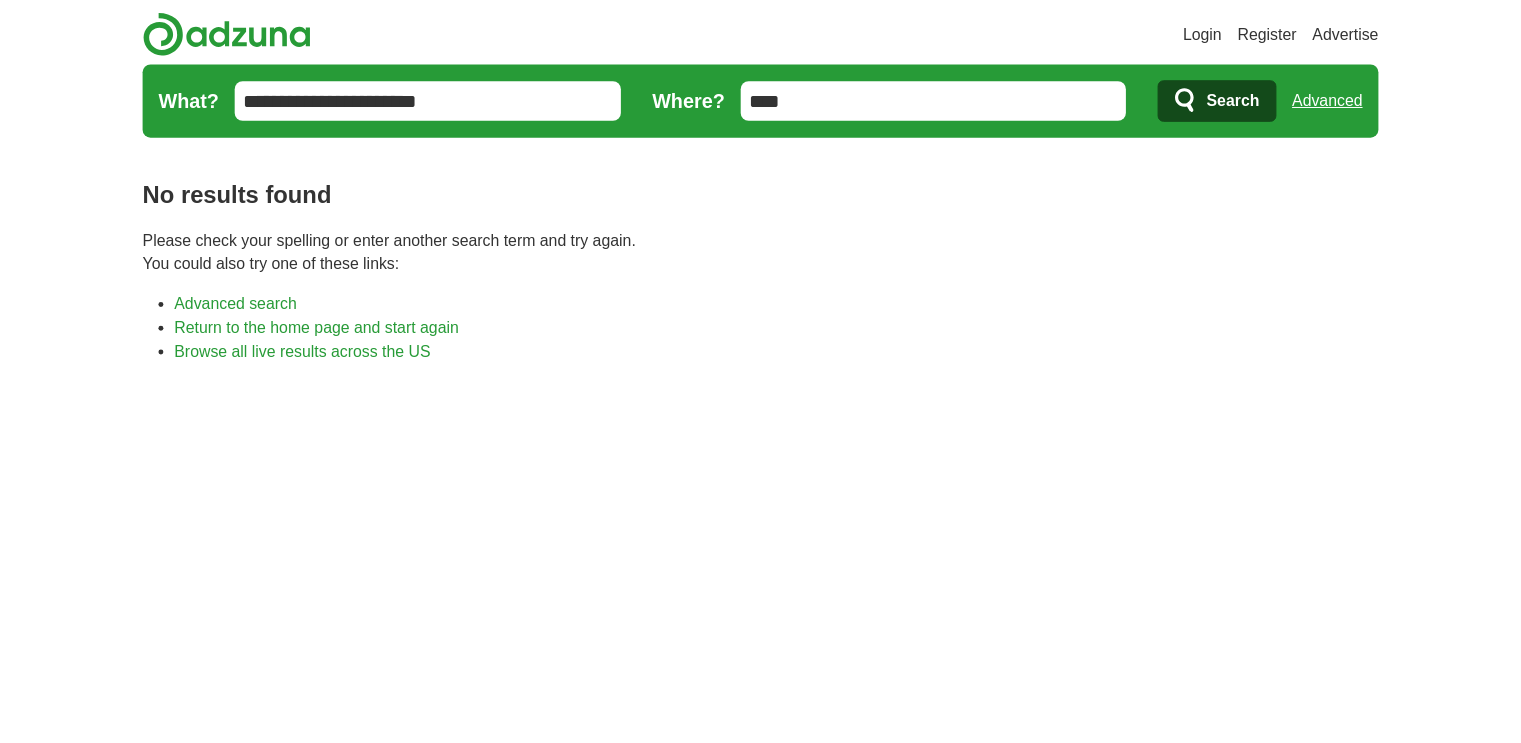 scroll, scrollTop: 0, scrollLeft: 0, axis: both 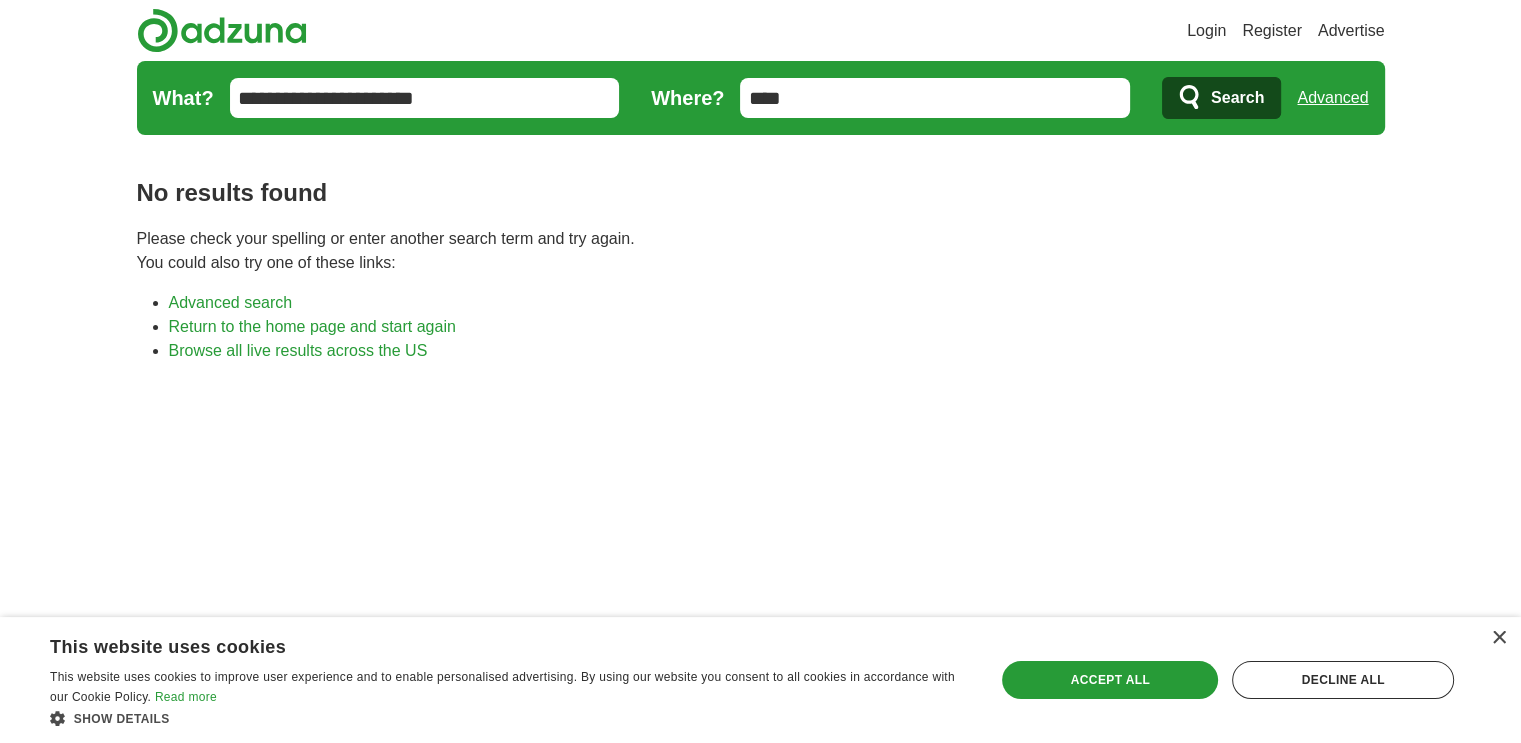click at bounding box center (222, 30) 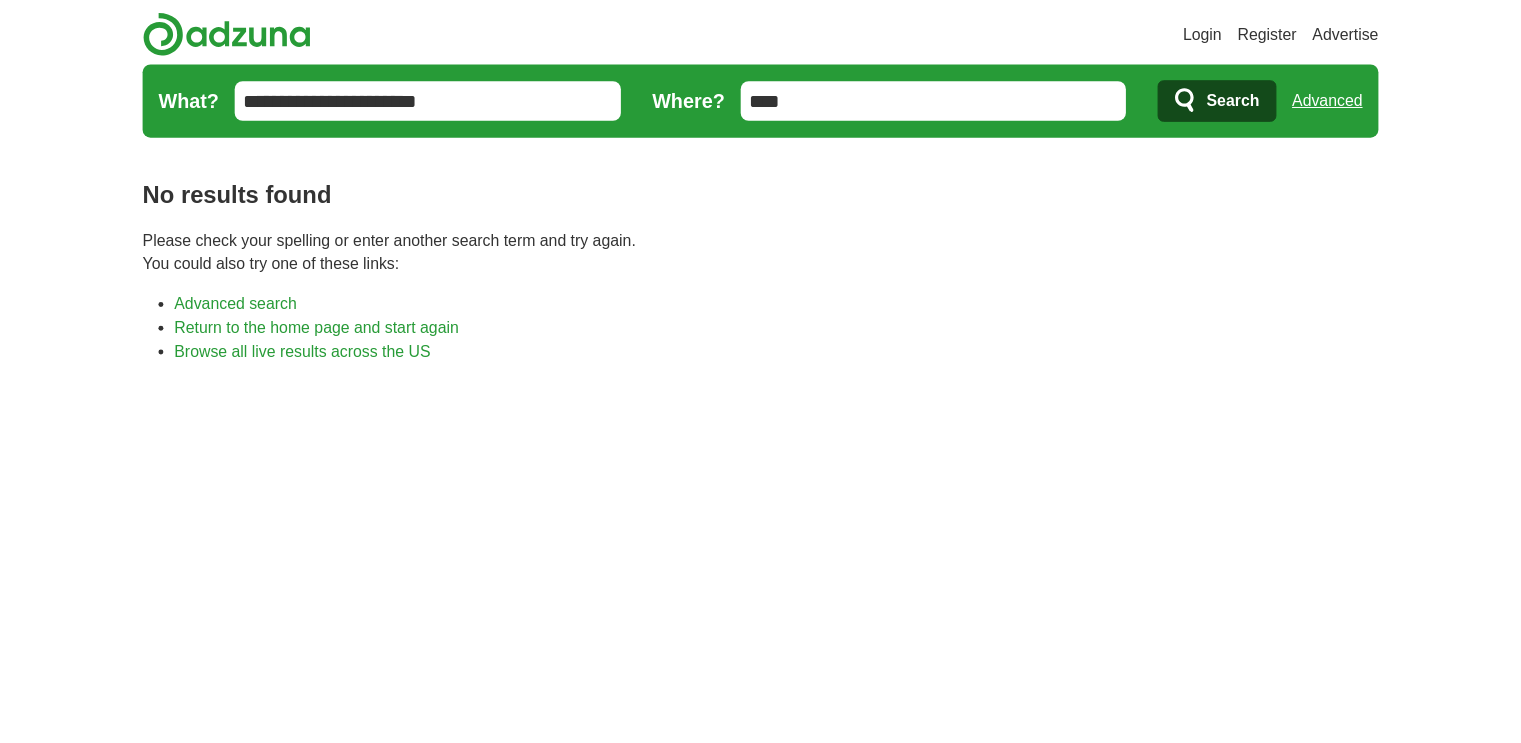 scroll, scrollTop: 0, scrollLeft: 0, axis: both 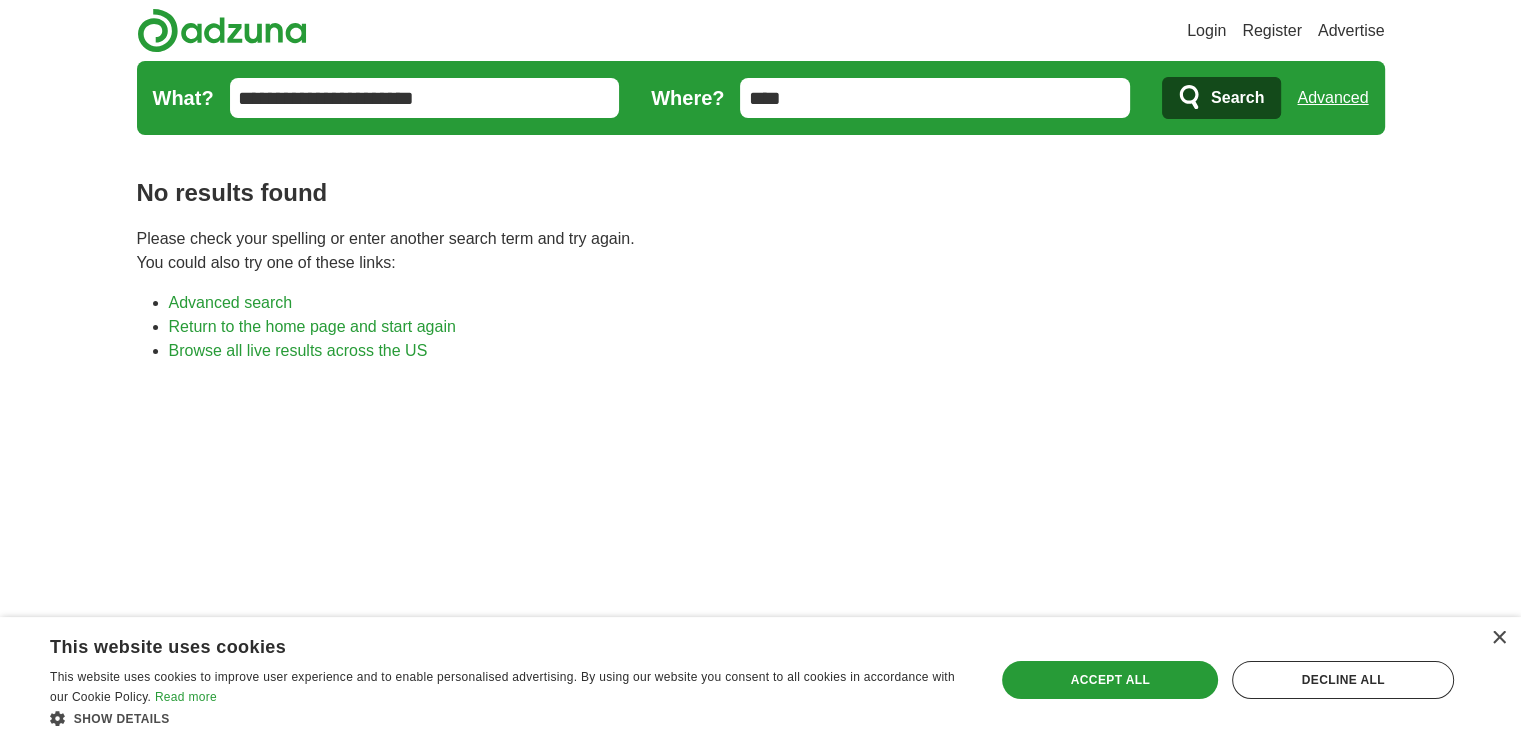 click on "Advanced" at bounding box center (1332, 98) 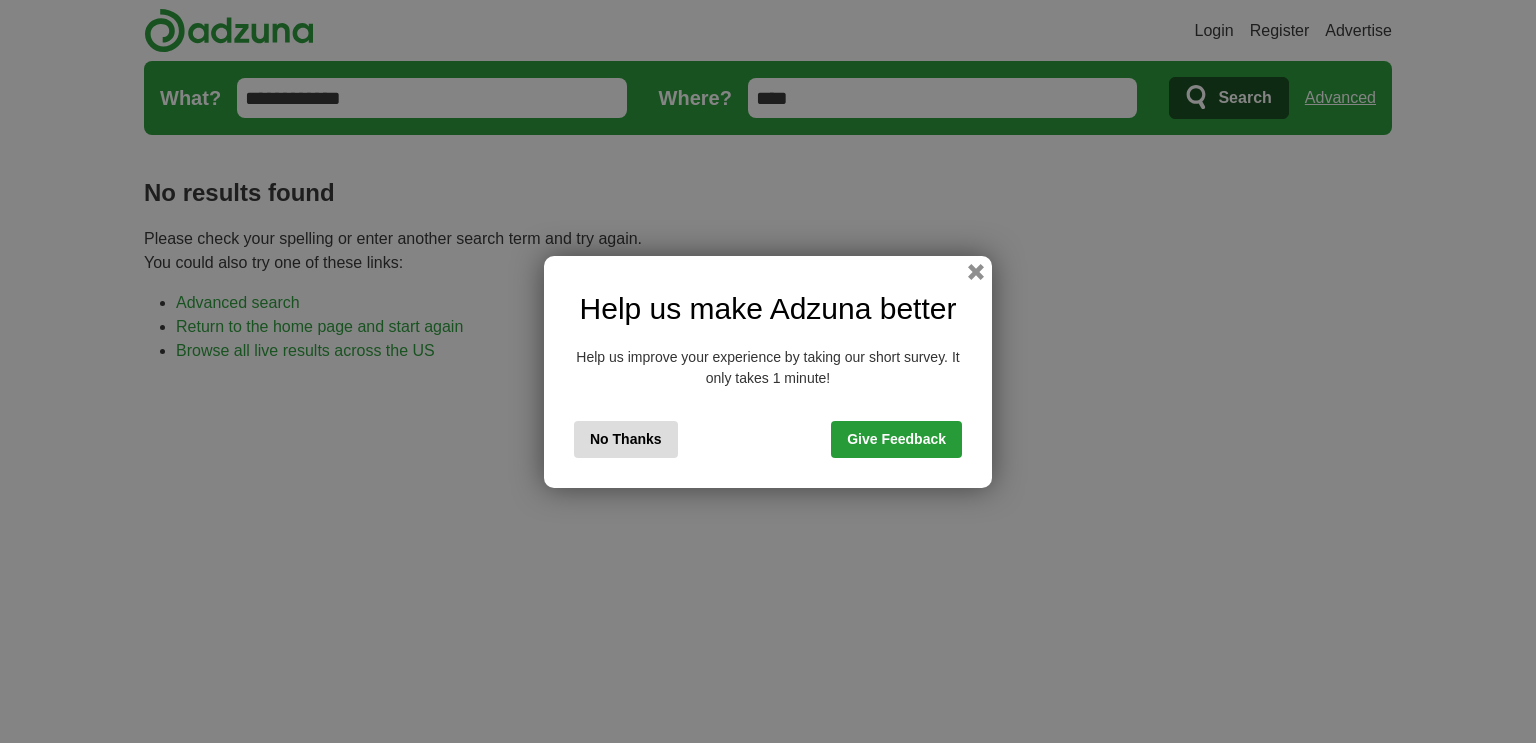 scroll, scrollTop: 0, scrollLeft: 0, axis: both 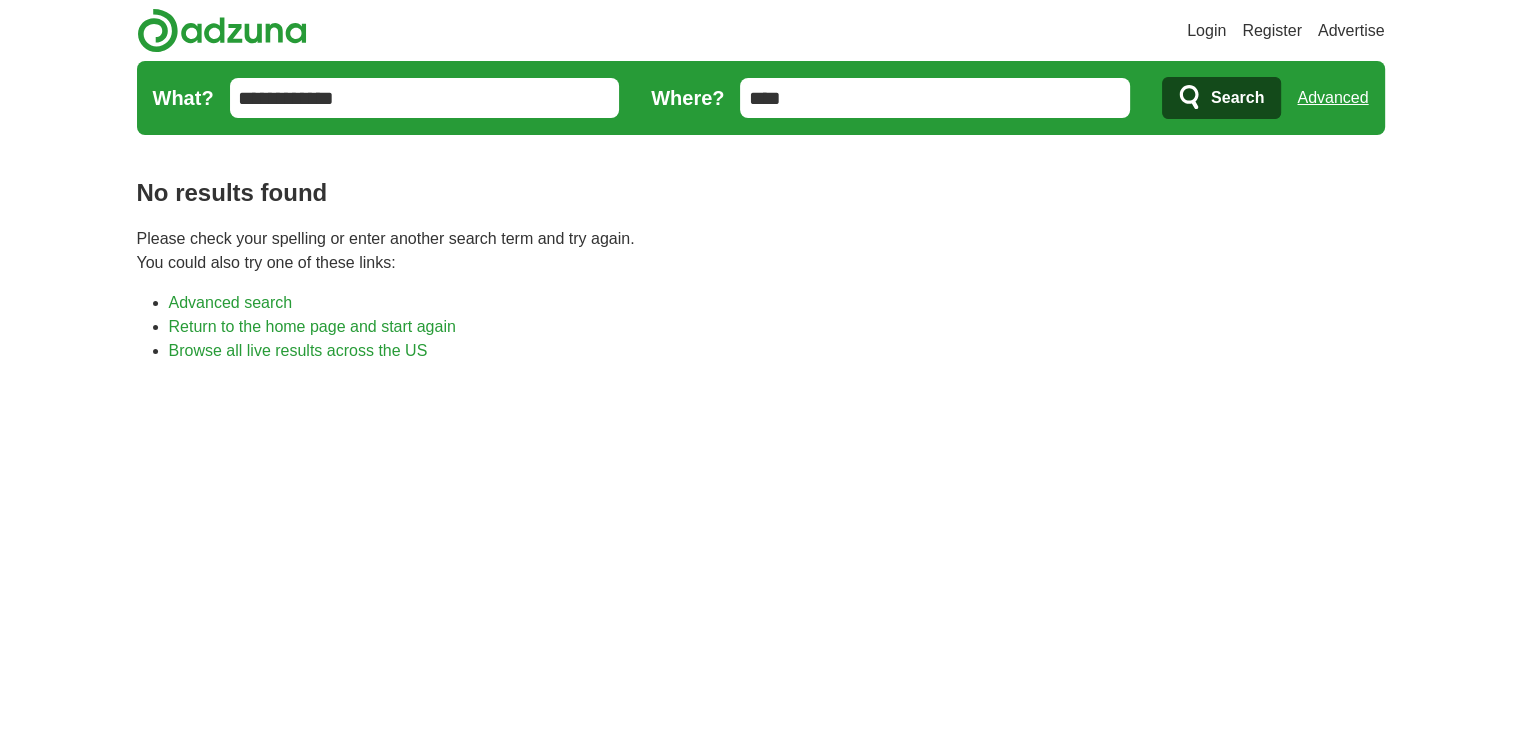 click on "Browse all live results across the US" at bounding box center (777, 351) 